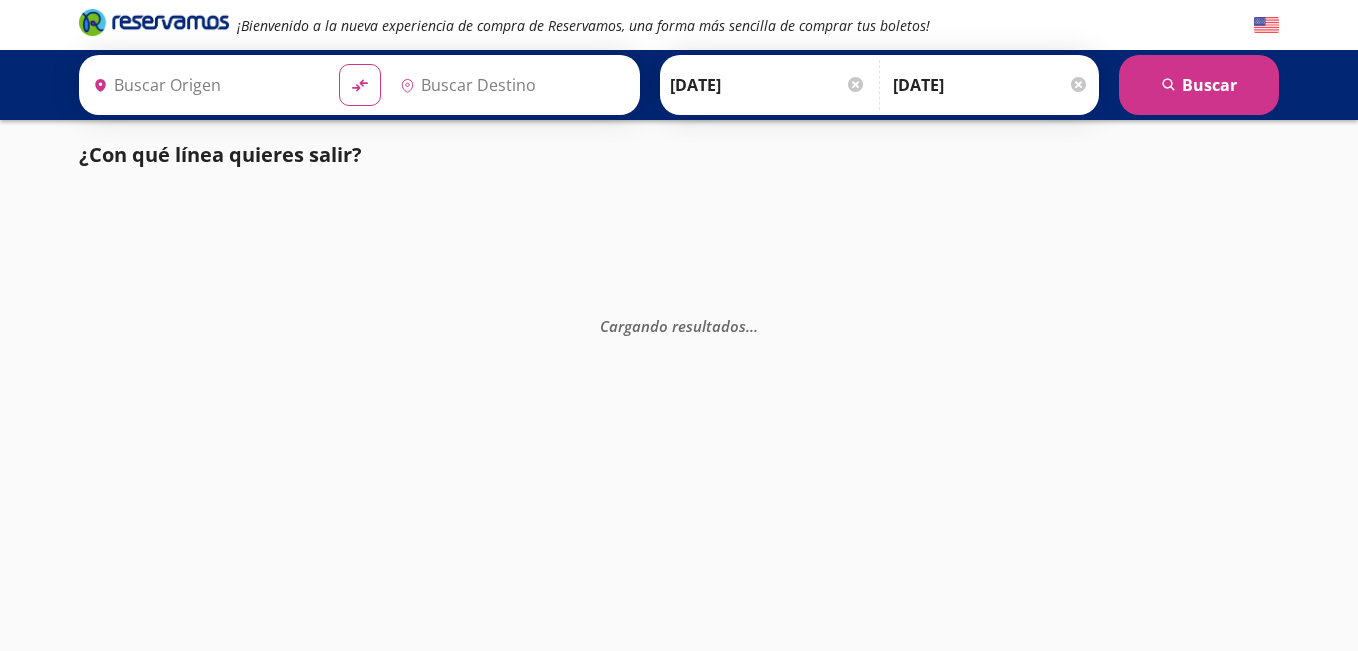 scroll, scrollTop: 0, scrollLeft: 0, axis: both 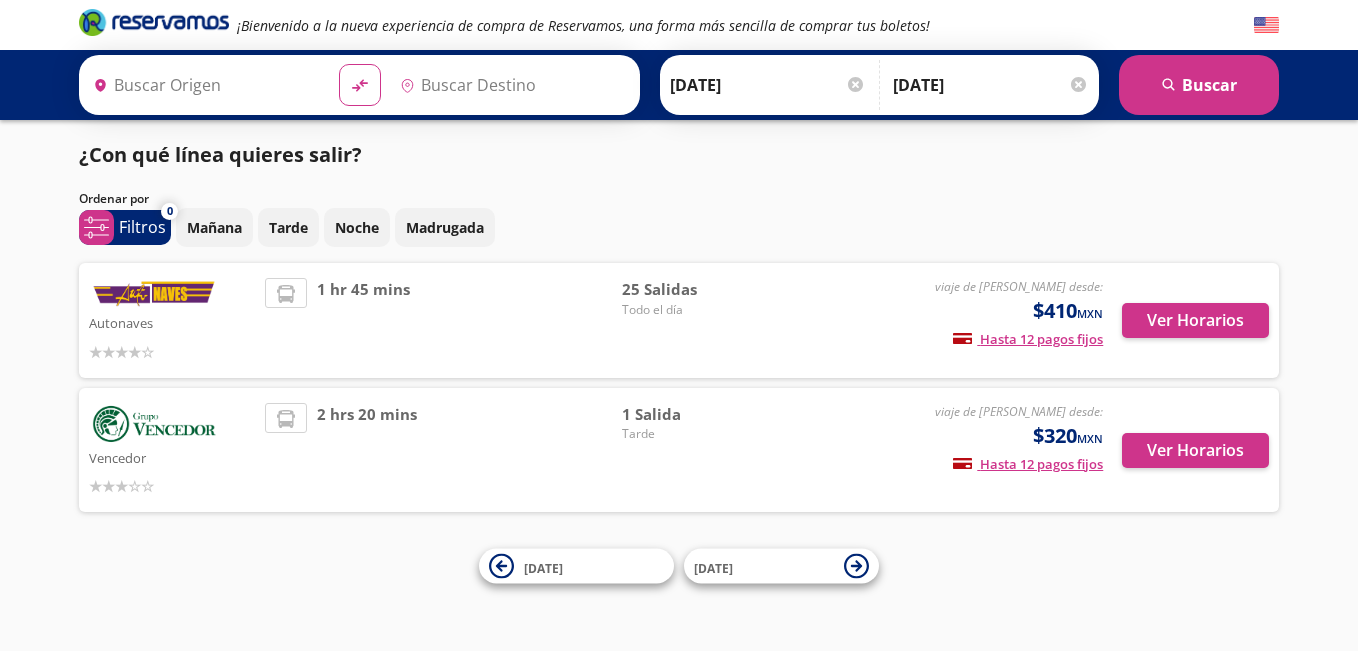 type on "[GEOGRAPHIC_DATA], [GEOGRAPHIC_DATA][PERSON_NAME]" 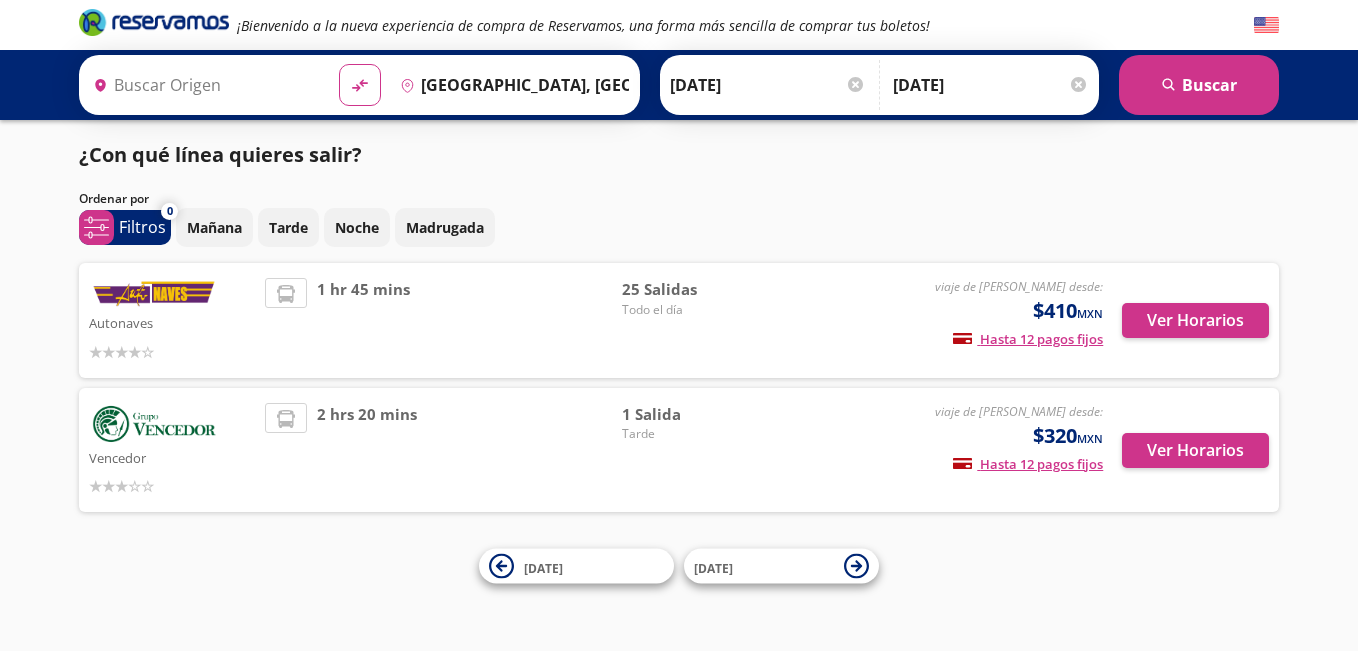 type on "[GEOGRAPHIC_DATA], [GEOGRAPHIC_DATA][PERSON_NAME]" 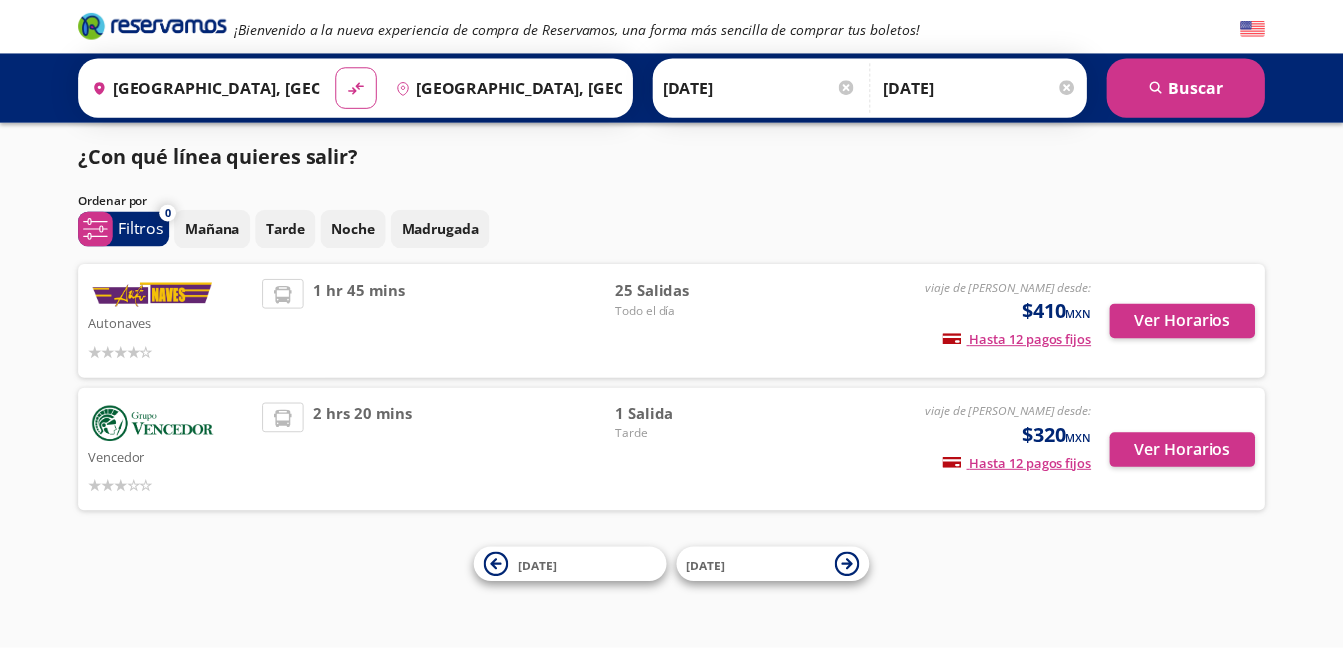scroll, scrollTop: 0, scrollLeft: 0, axis: both 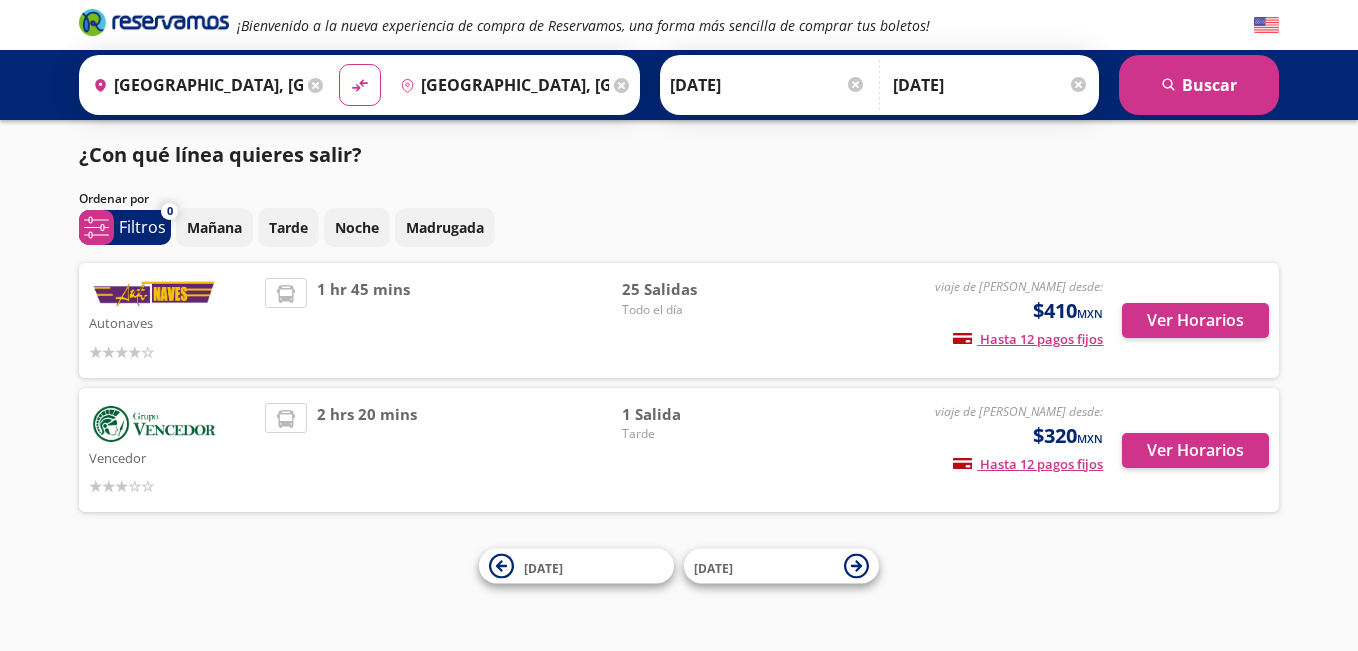 click on "¡Bienvenido a la nueva experiencia de compra de Reservamos, una forma más sencilla de comprar tus boletos! Origen
heroicons:map-pin-20-solid
[GEOGRAPHIC_DATA], [GEOGRAPHIC_DATA][PERSON_NAME]
Destino
pin-outline
[GEOGRAPHIC_DATA], [GEOGRAPHIC_DATA][PERSON_NAME]
material-symbols:compare-arrows-rounded
[PERSON_NAME] [DATE]" at bounding box center (679, 325) 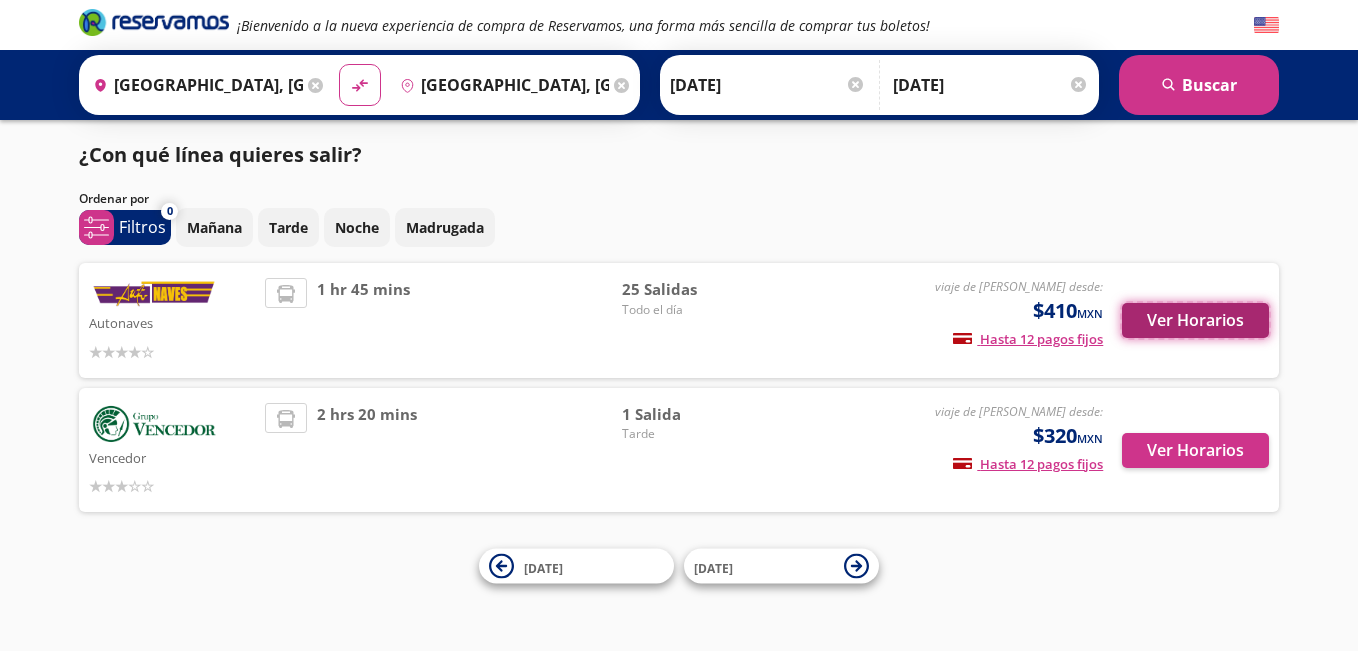 click on "Ver Horarios" at bounding box center [1195, 320] 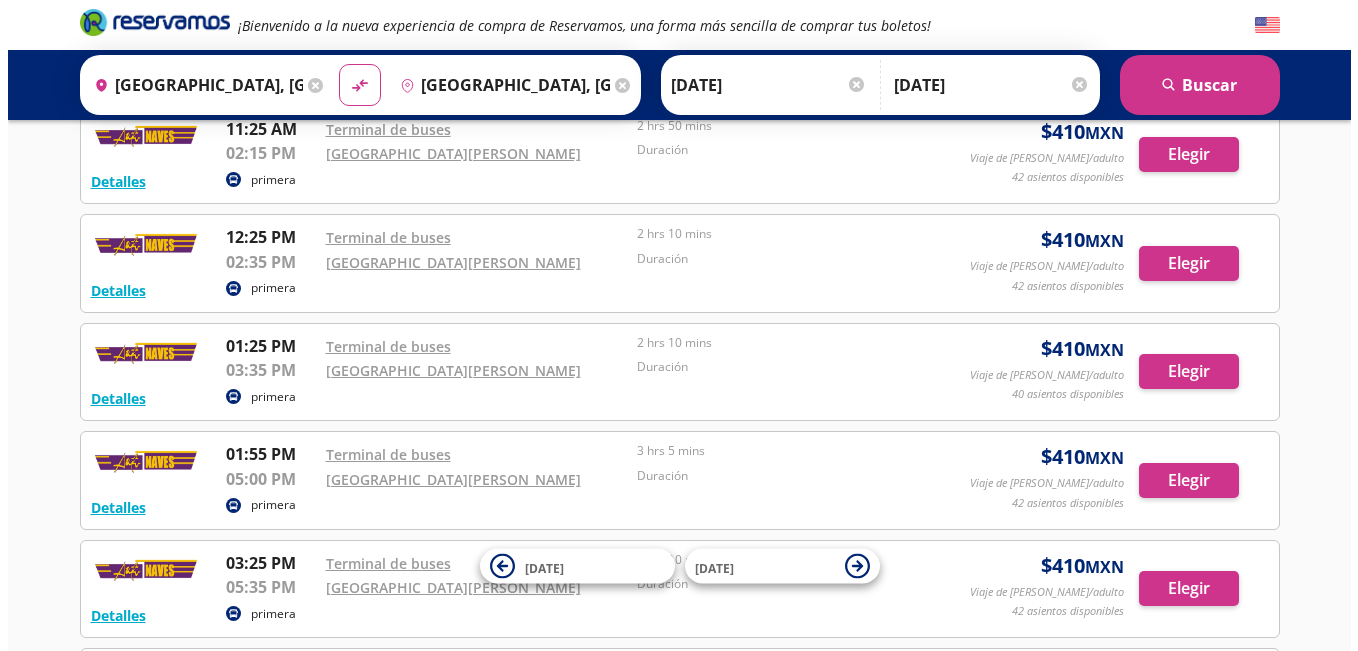 scroll, scrollTop: 1000, scrollLeft: 0, axis: vertical 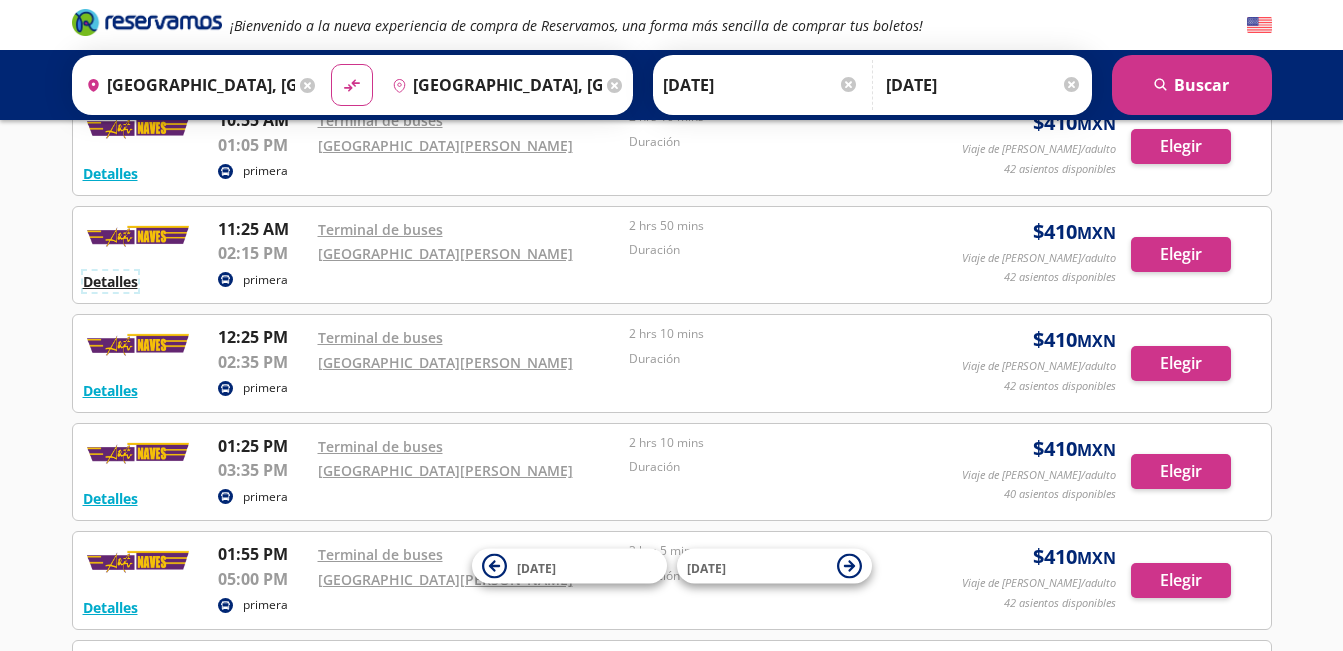 click on "Detalles" at bounding box center (110, 281) 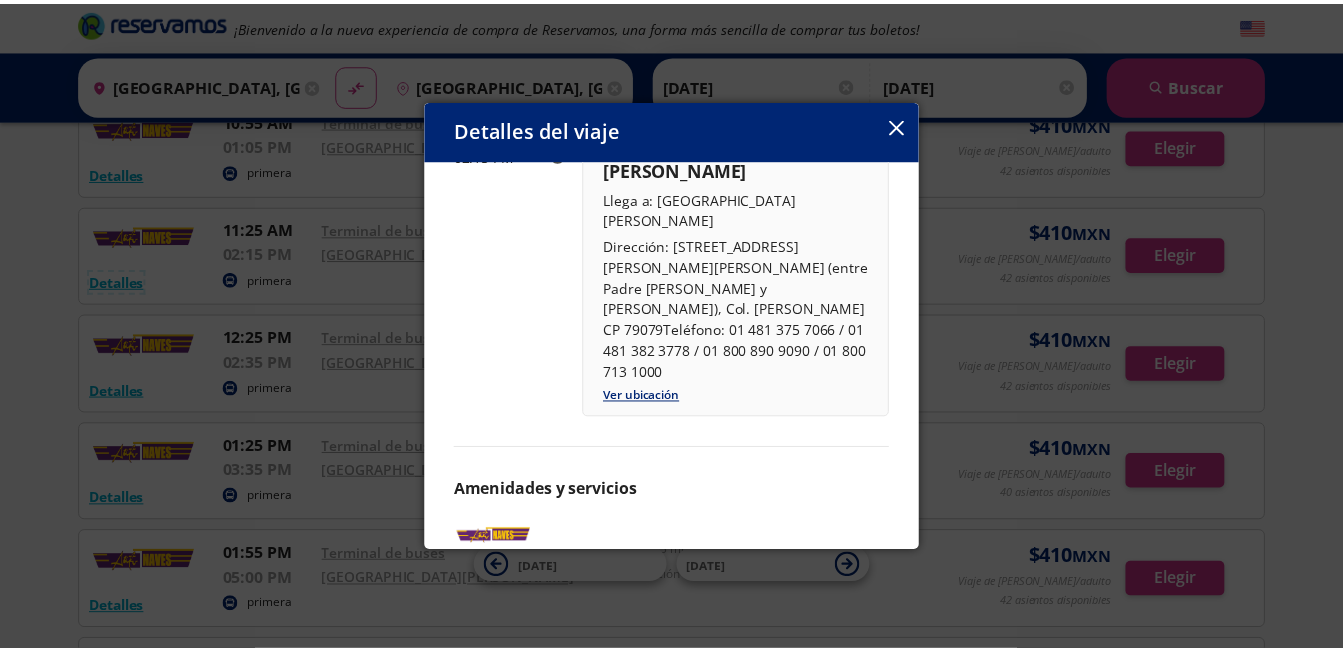 scroll, scrollTop: 360, scrollLeft: 0, axis: vertical 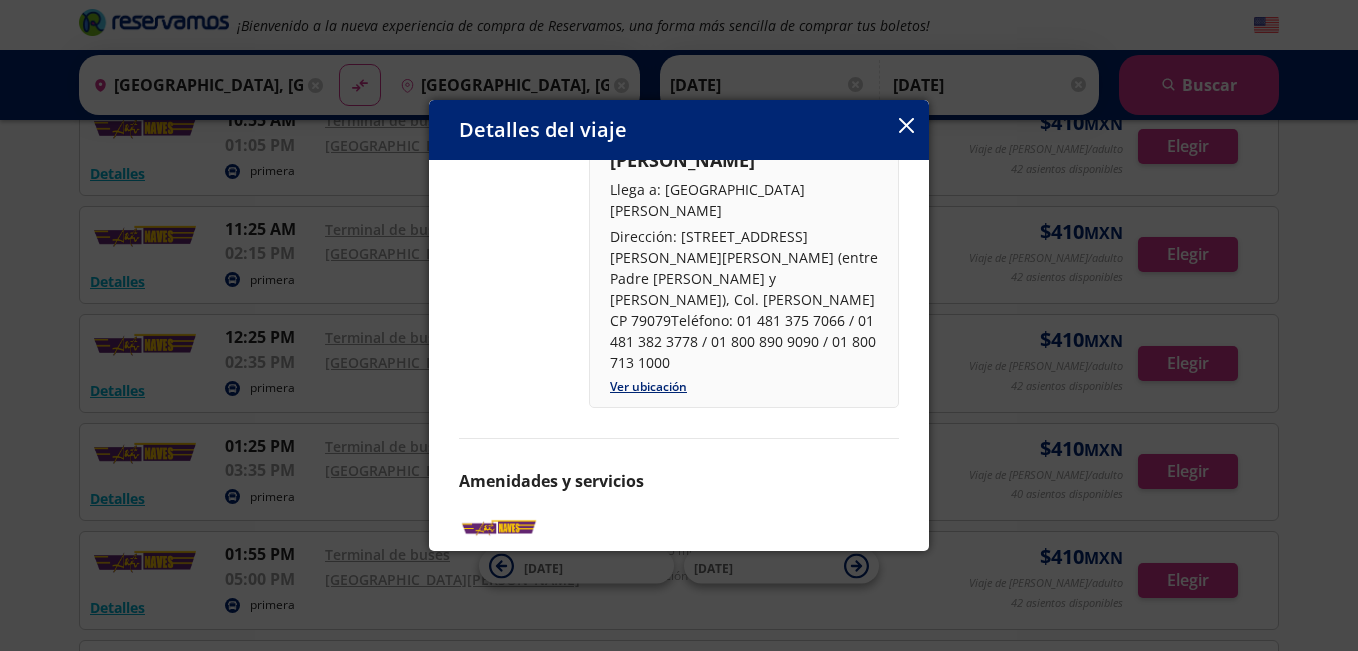 click 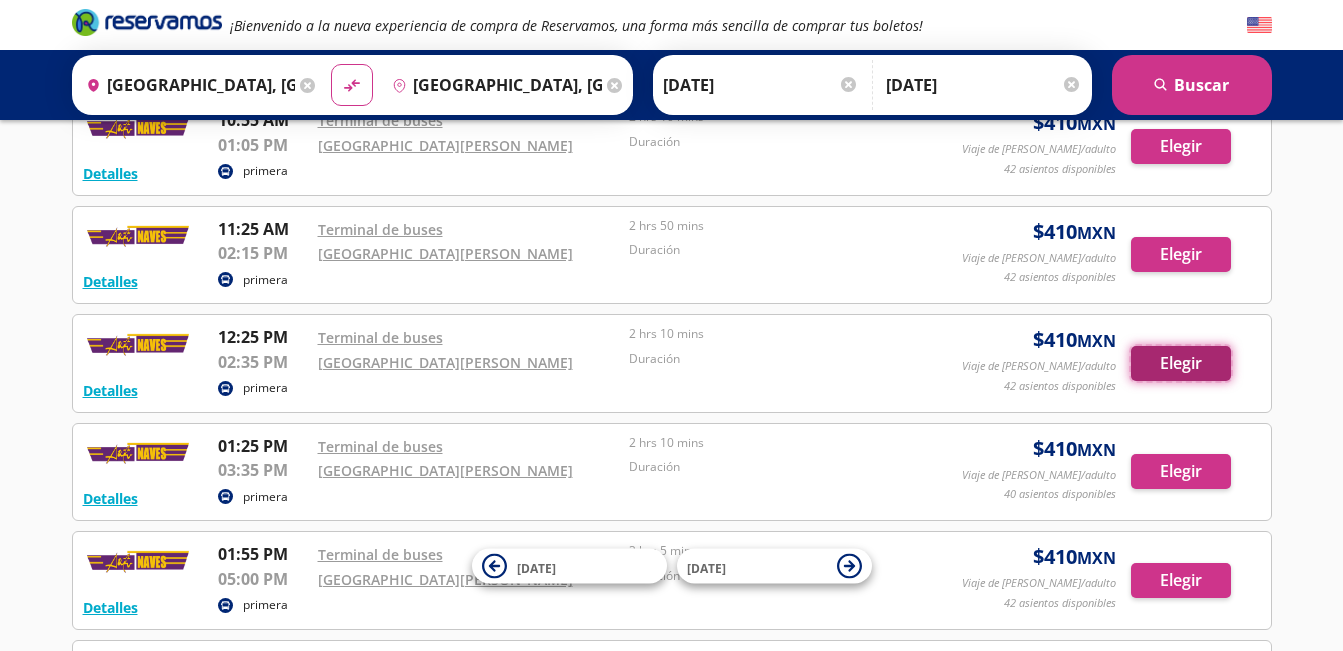 click on "Elegir" at bounding box center [1181, 363] 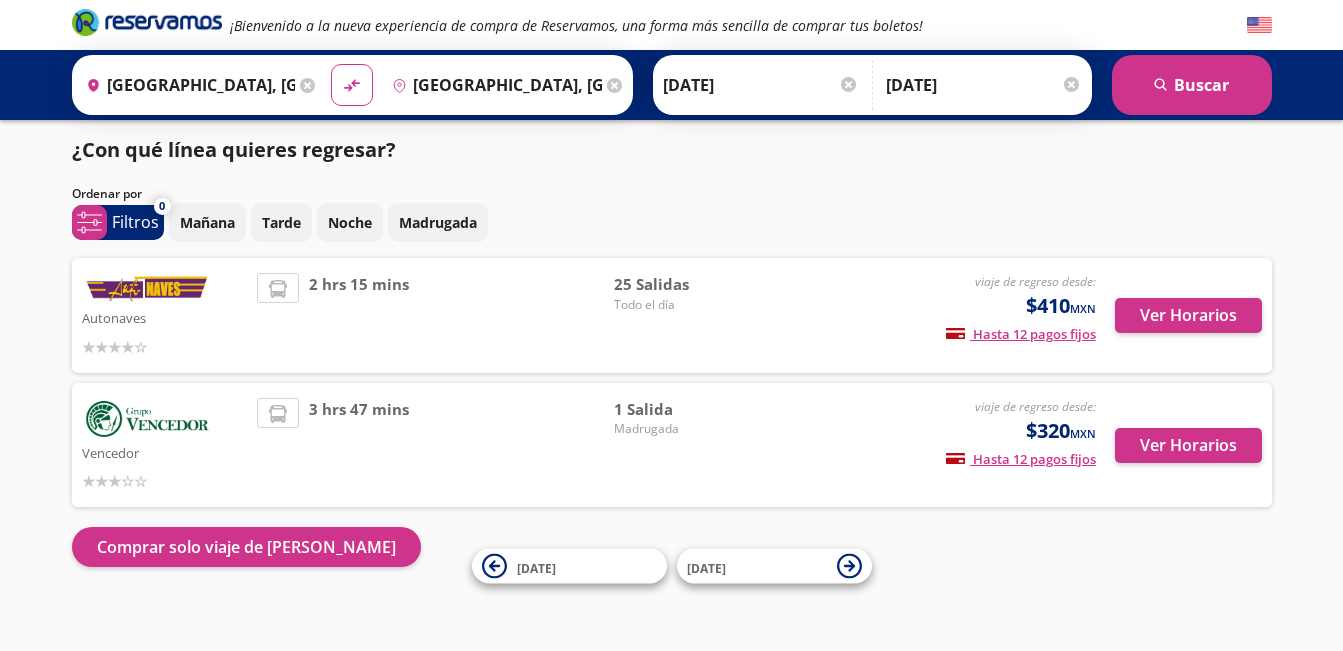 scroll, scrollTop: 21, scrollLeft: 0, axis: vertical 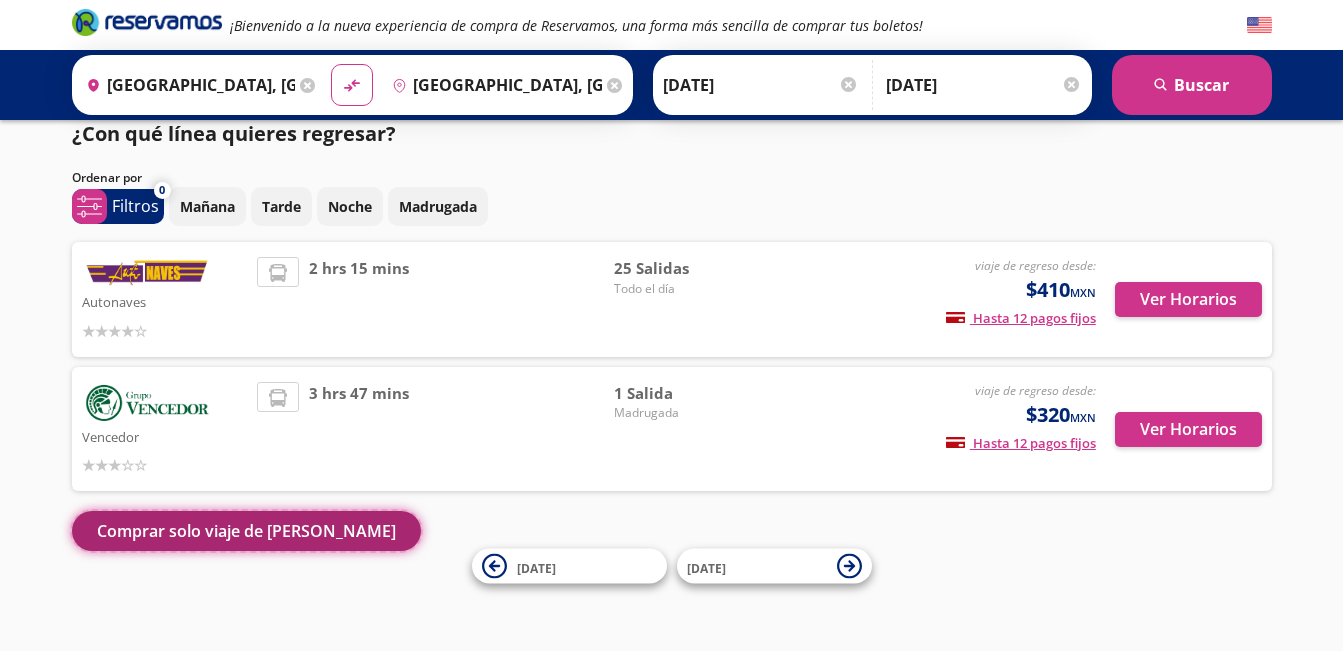 click on "Comprar solo viaje de [PERSON_NAME]" at bounding box center (246, 531) 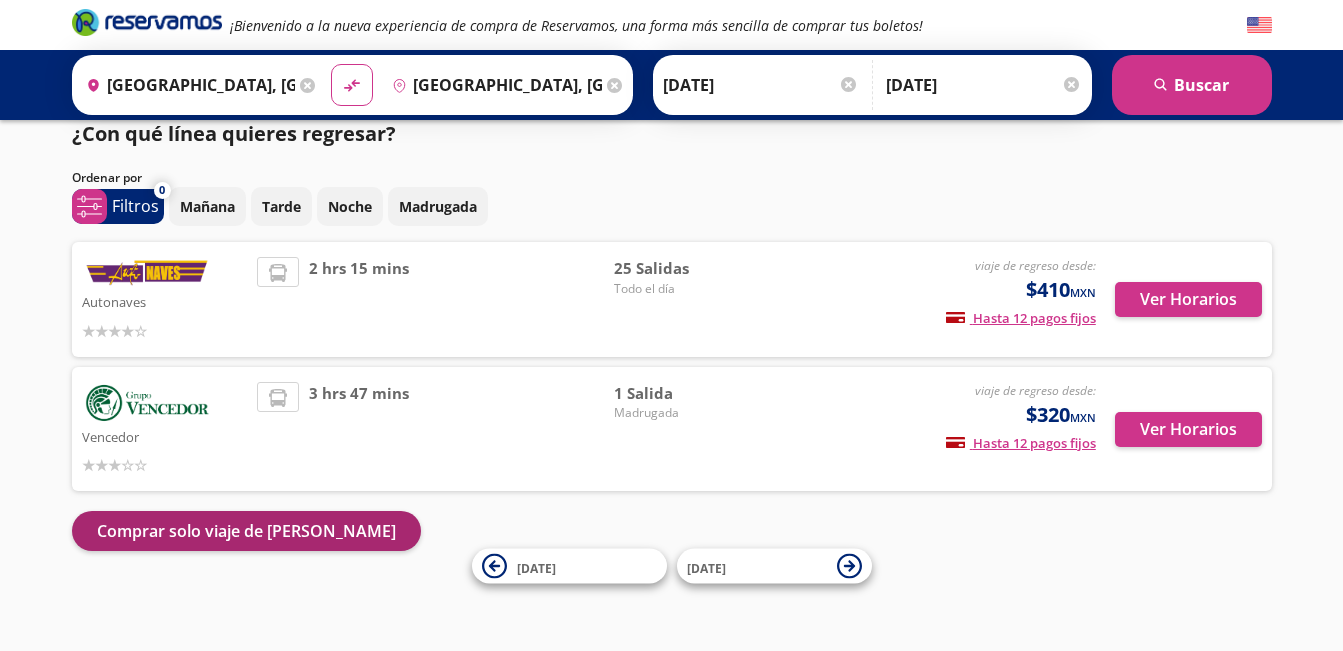 scroll, scrollTop: 0, scrollLeft: 0, axis: both 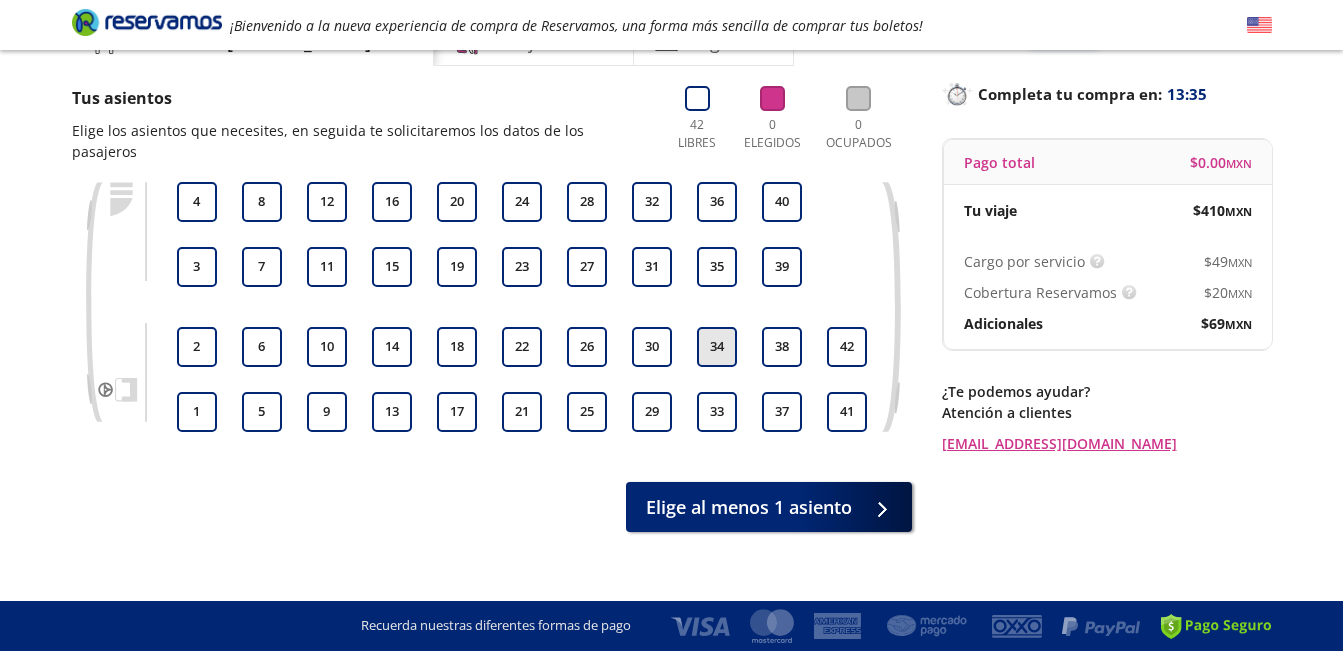 click on "34" at bounding box center (717, 347) 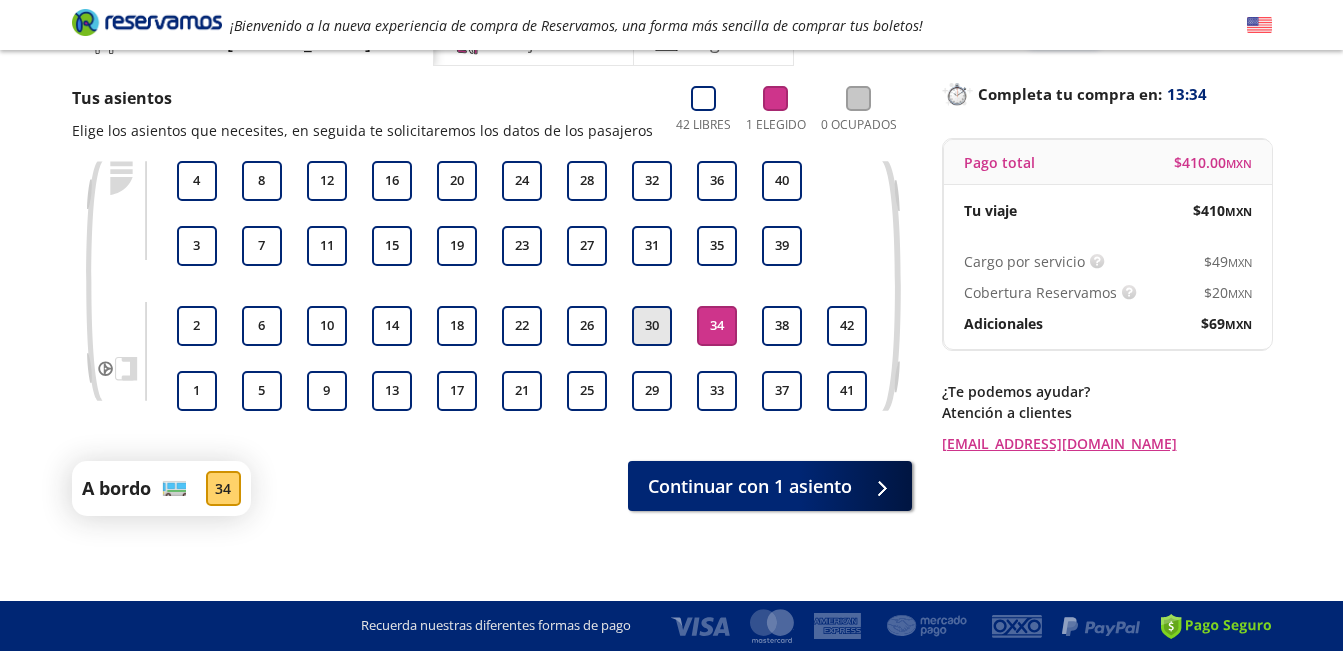 click on "30" at bounding box center (652, 326) 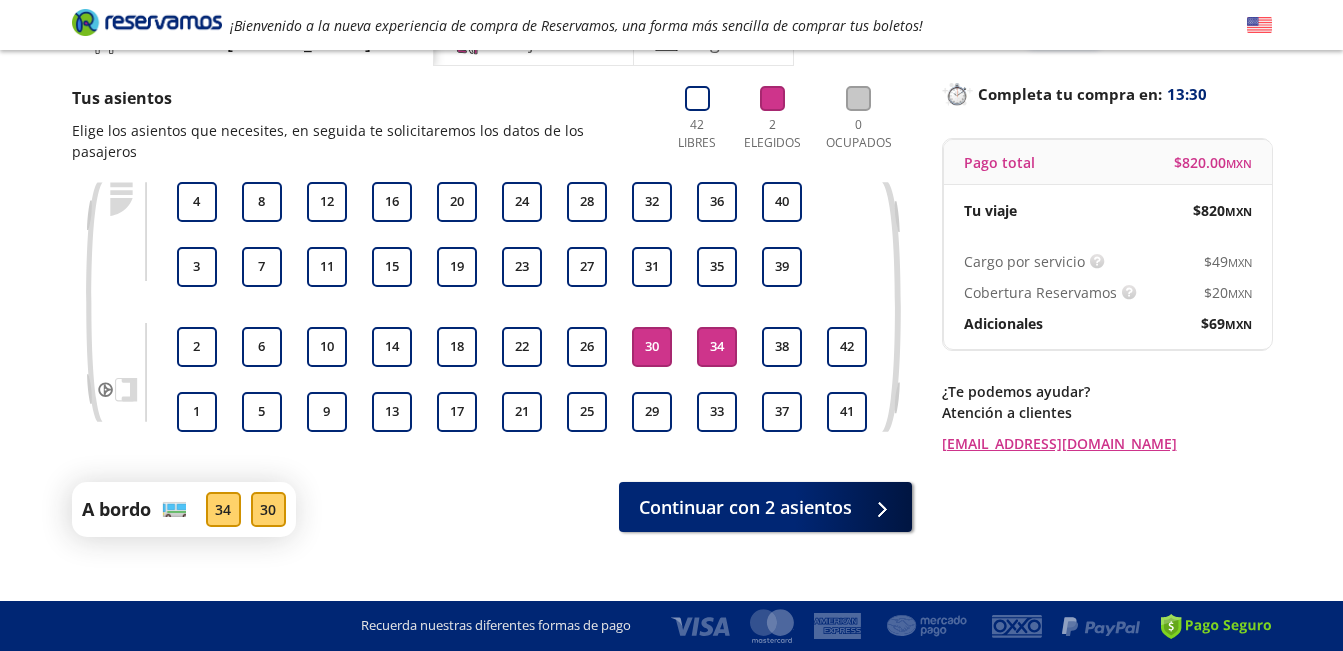 click on "34" at bounding box center [717, 347] 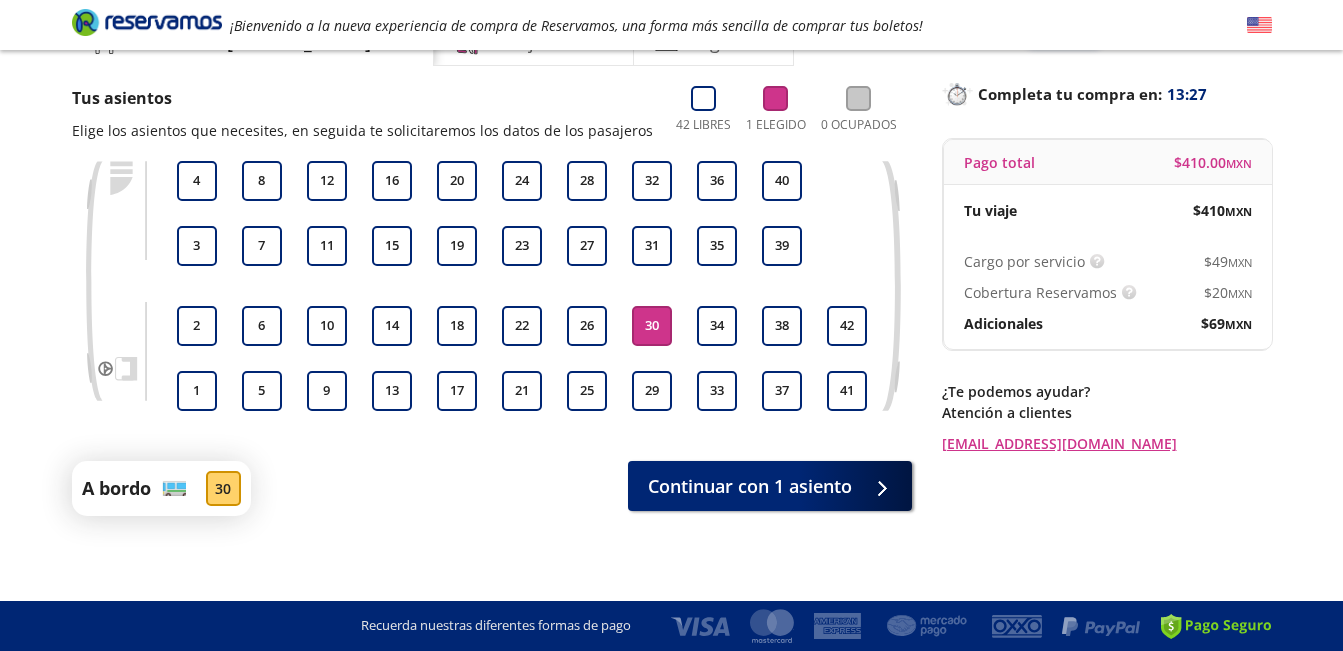 click on "30" at bounding box center [652, 326] 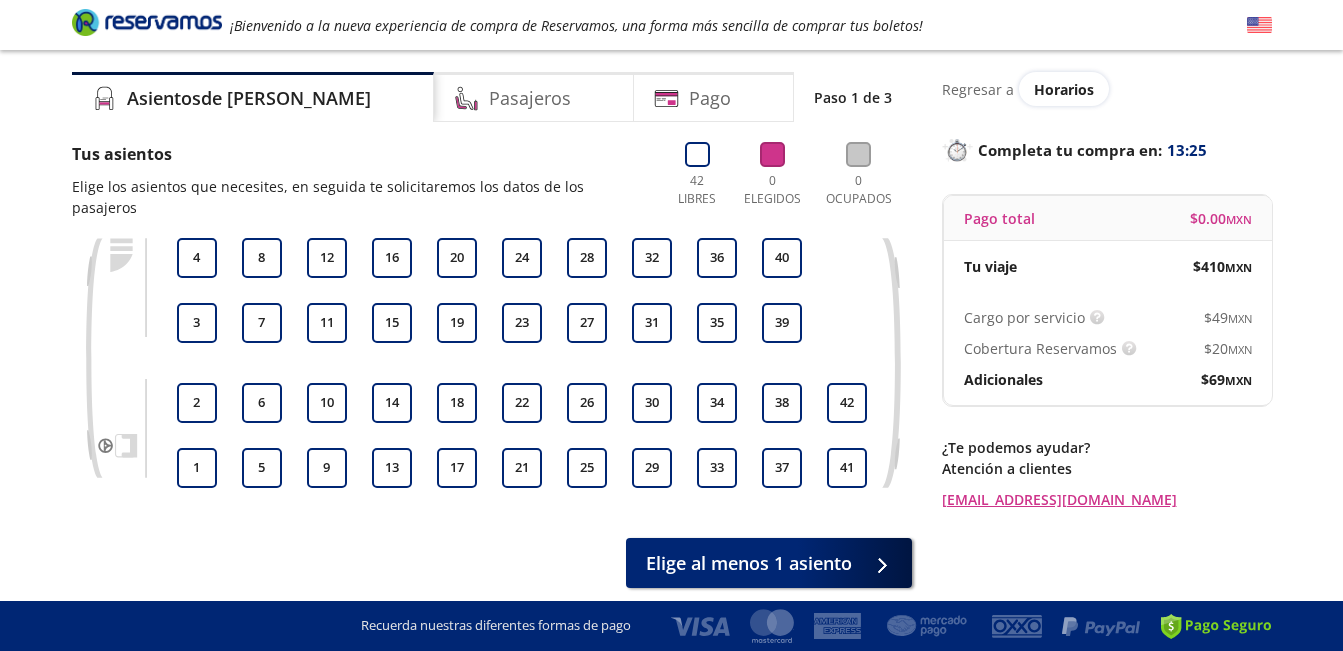scroll, scrollTop: 0, scrollLeft: 0, axis: both 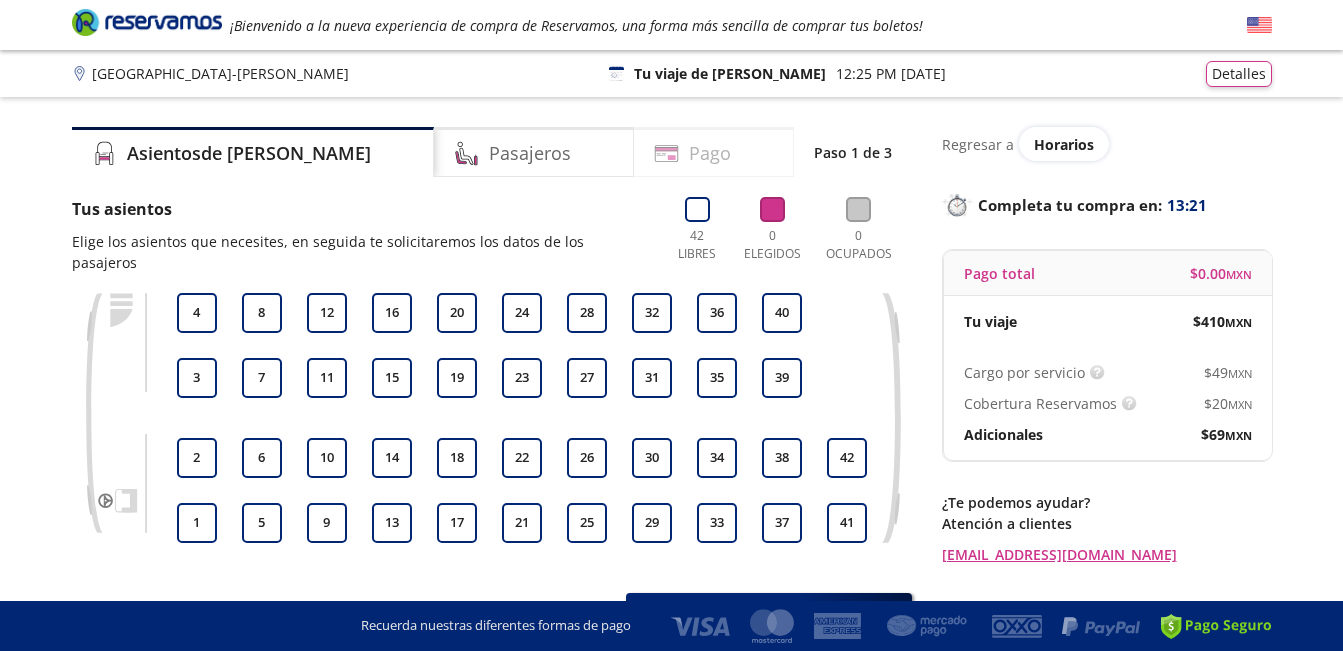 click on "Pago" at bounding box center (710, 153) 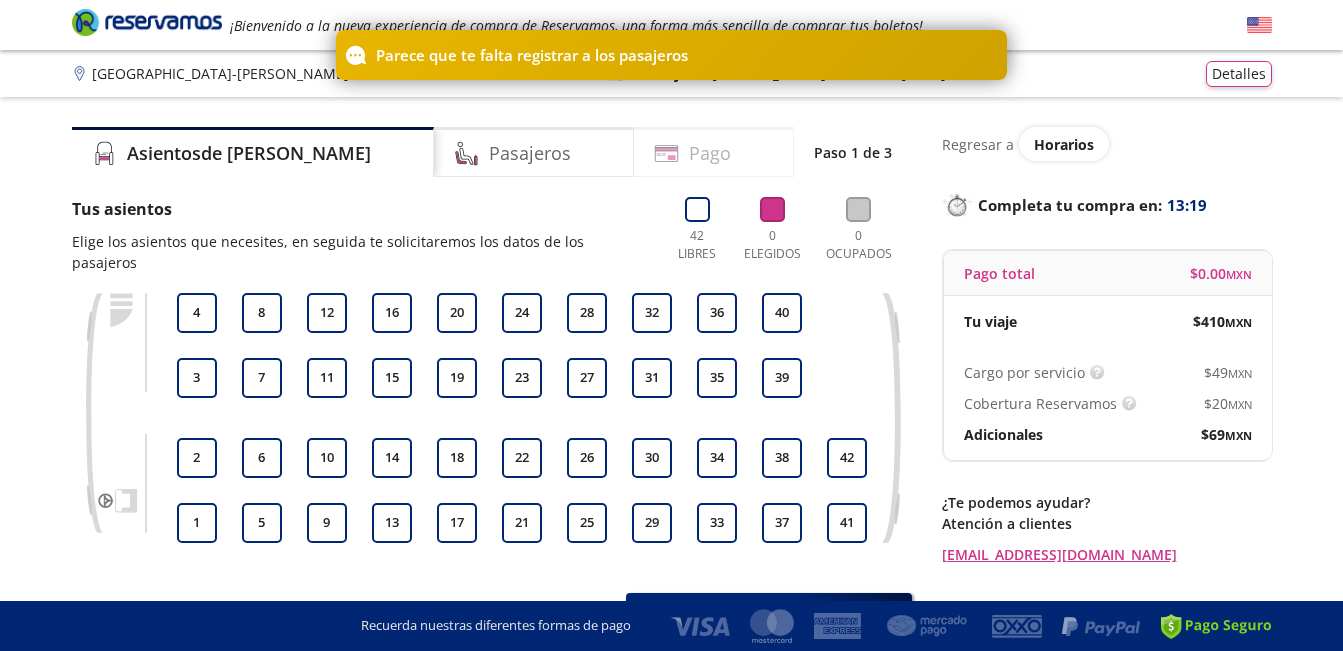 click on "Pago" at bounding box center [710, 153] 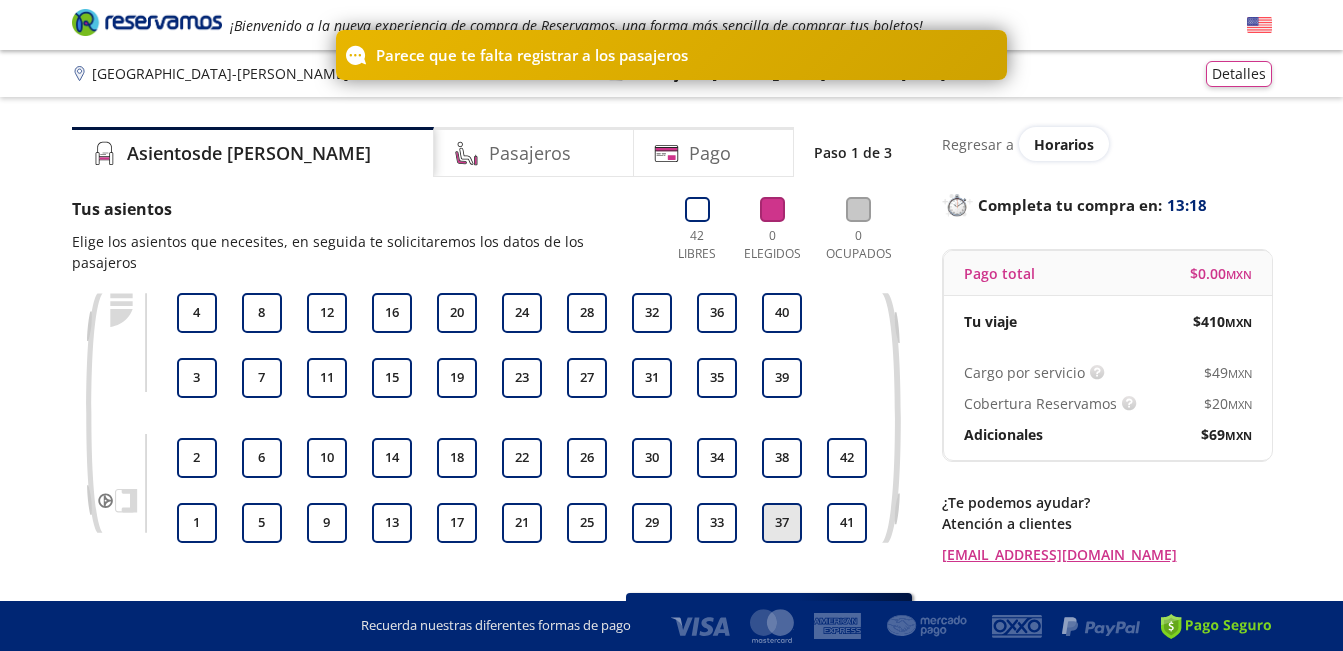 click on "37" at bounding box center [782, 523] 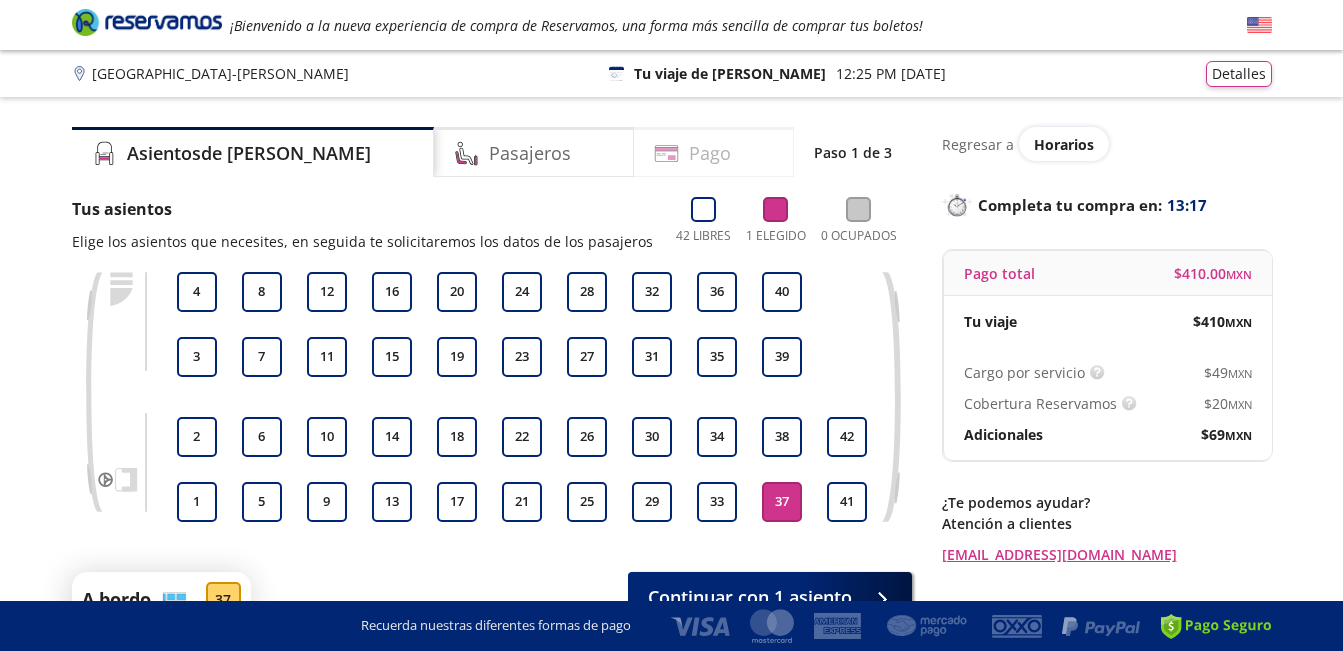 click on "Pago" at bounding box center (714, 152) 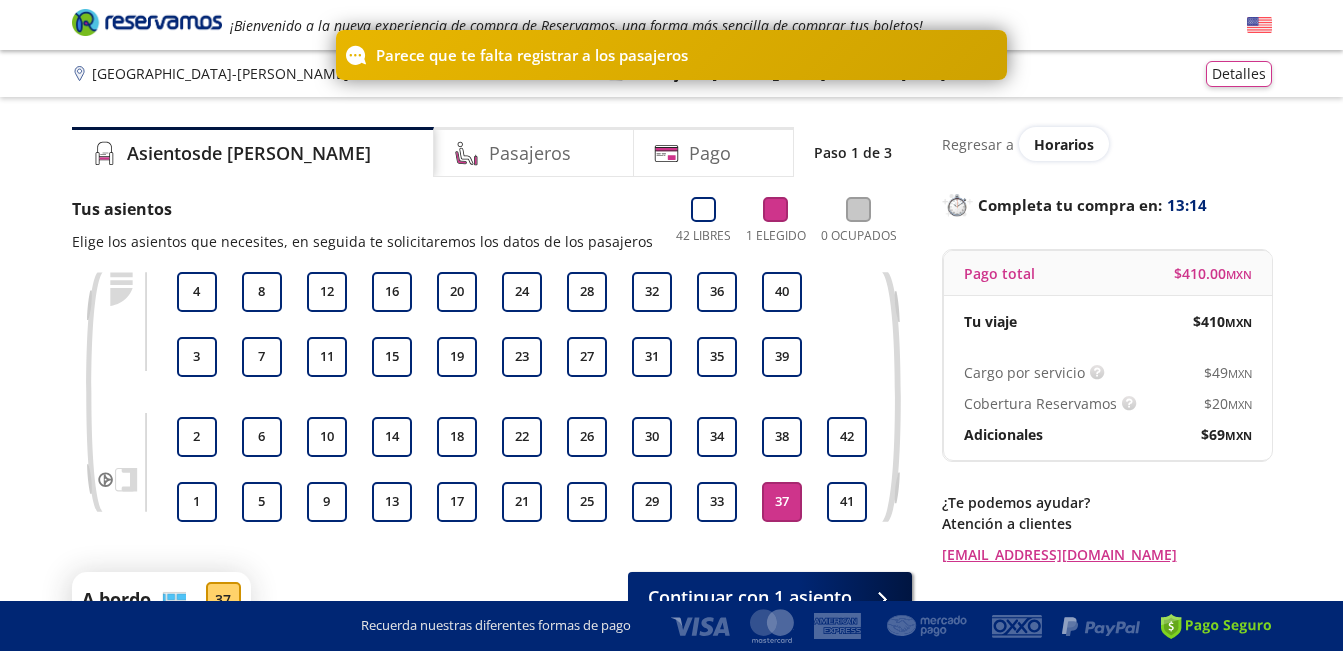 scroll, scrollTop: 116, scrollLeft: 0, axis: vertical 